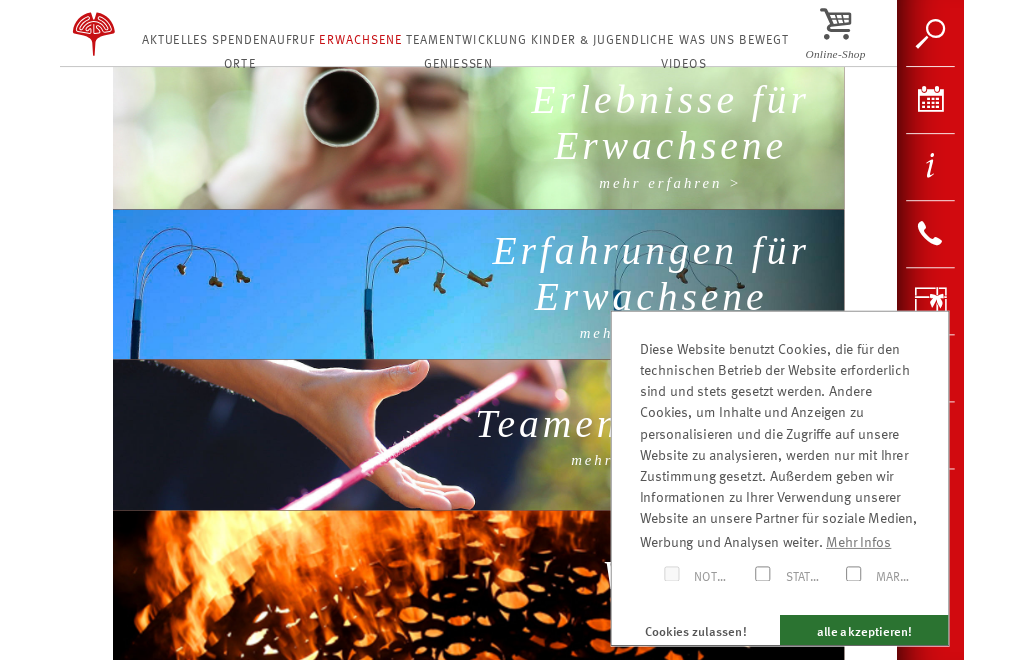 scroll, scrollTop: 1043, scrollLeft: 0, axis: vertical 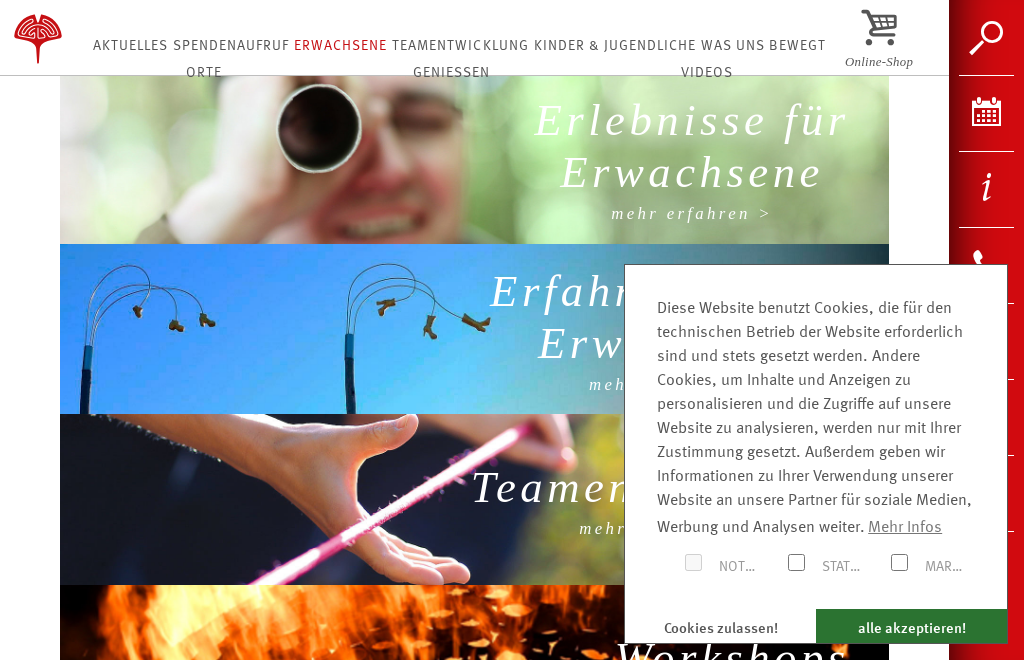 click on "mehr erfahren >" at bounding box center (691, 214) 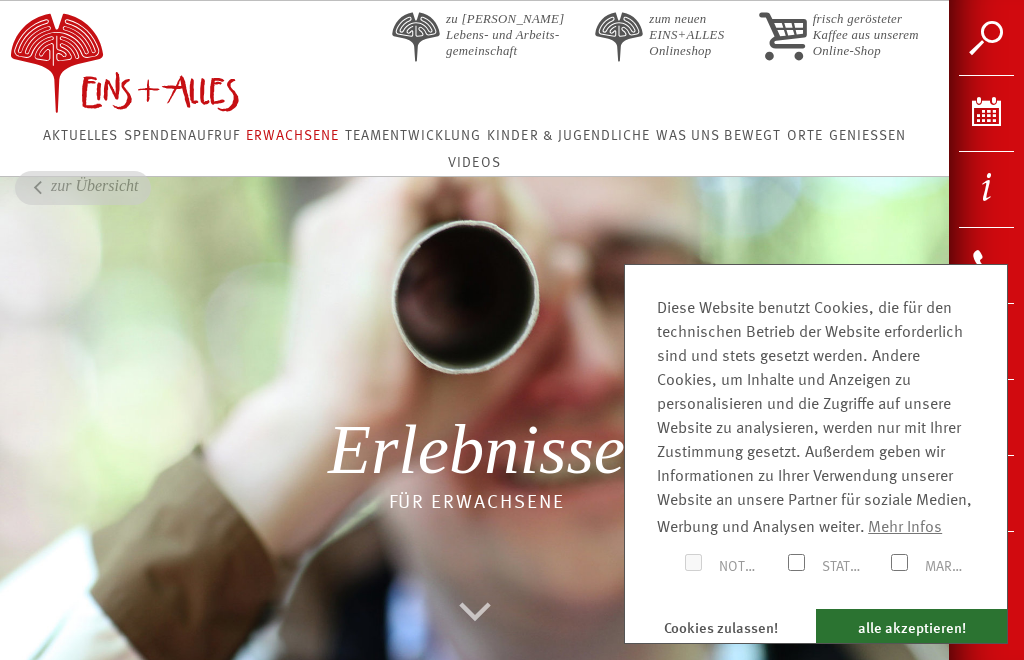 scroll, scrollTop: 0, scrollLeft: 0, axis: both 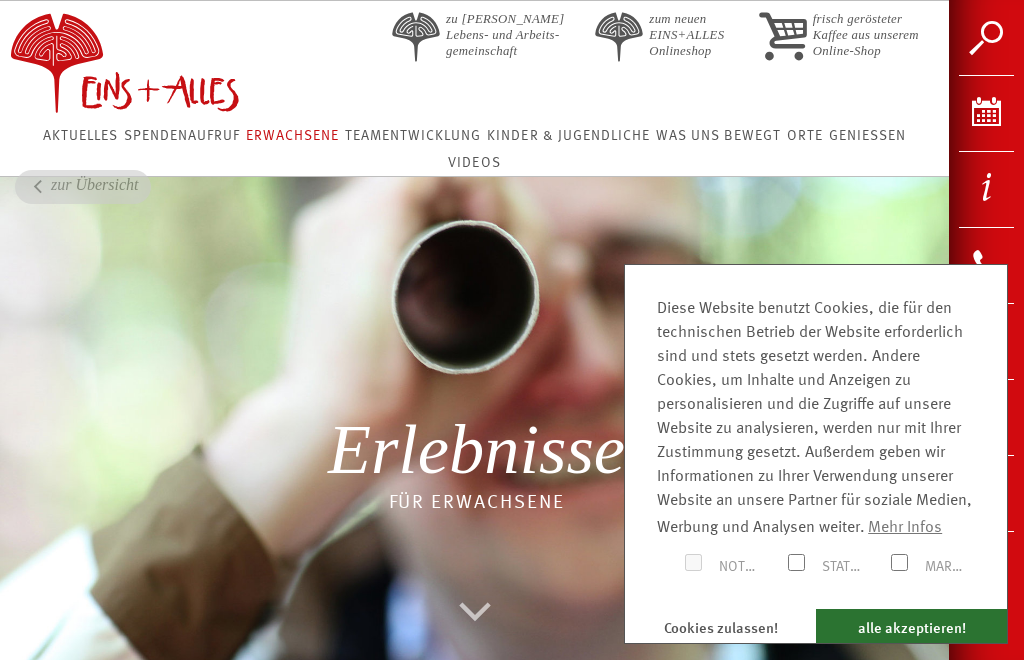 click on "Teamentwicklung" at bounding box center (413, 136) 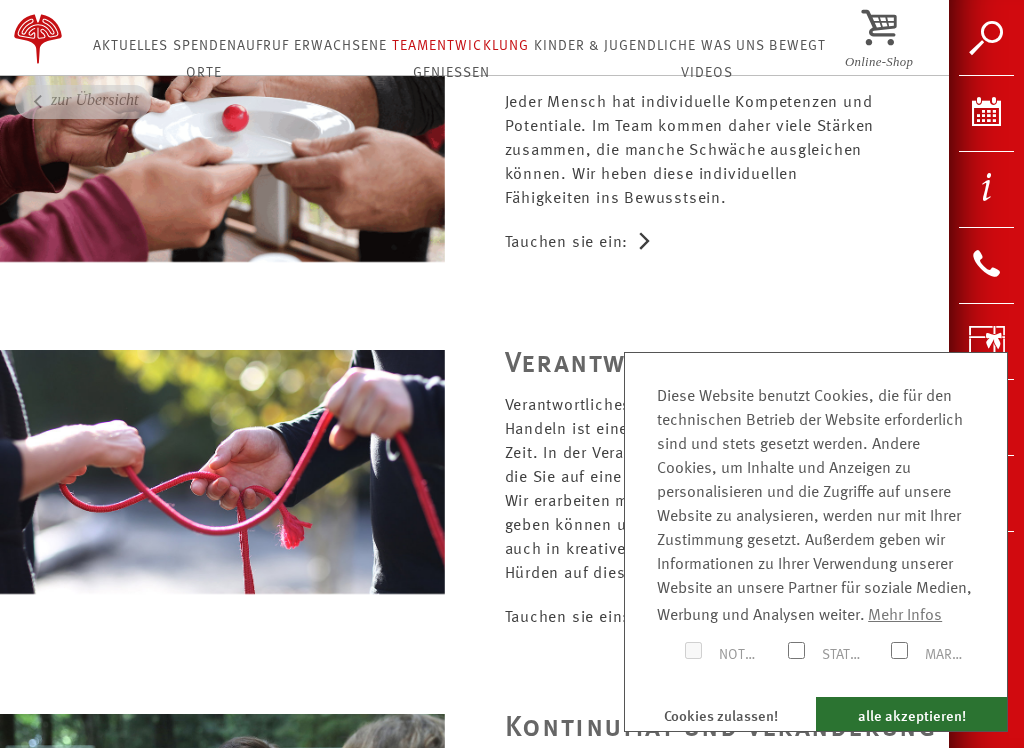 scroll, scrollTop: 3065, scrollLeft: 0, axis: vertical 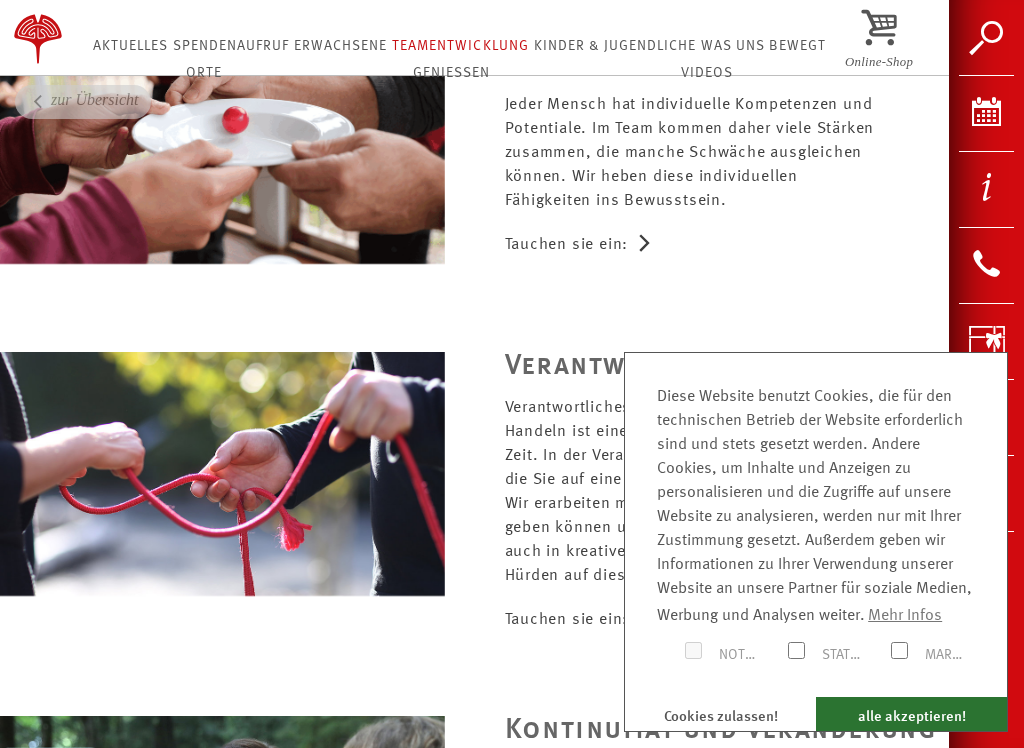 click at bounding box center (645, 245) 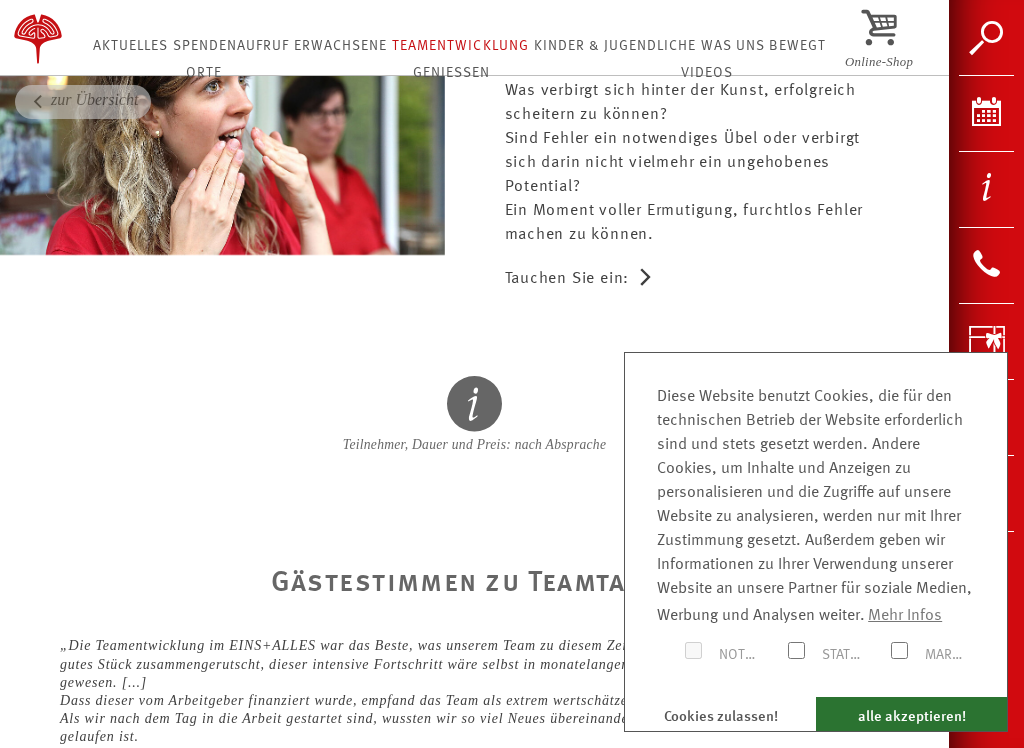 scroll, scrollTop: 5004, scrollLeft: 0, axis: vertical 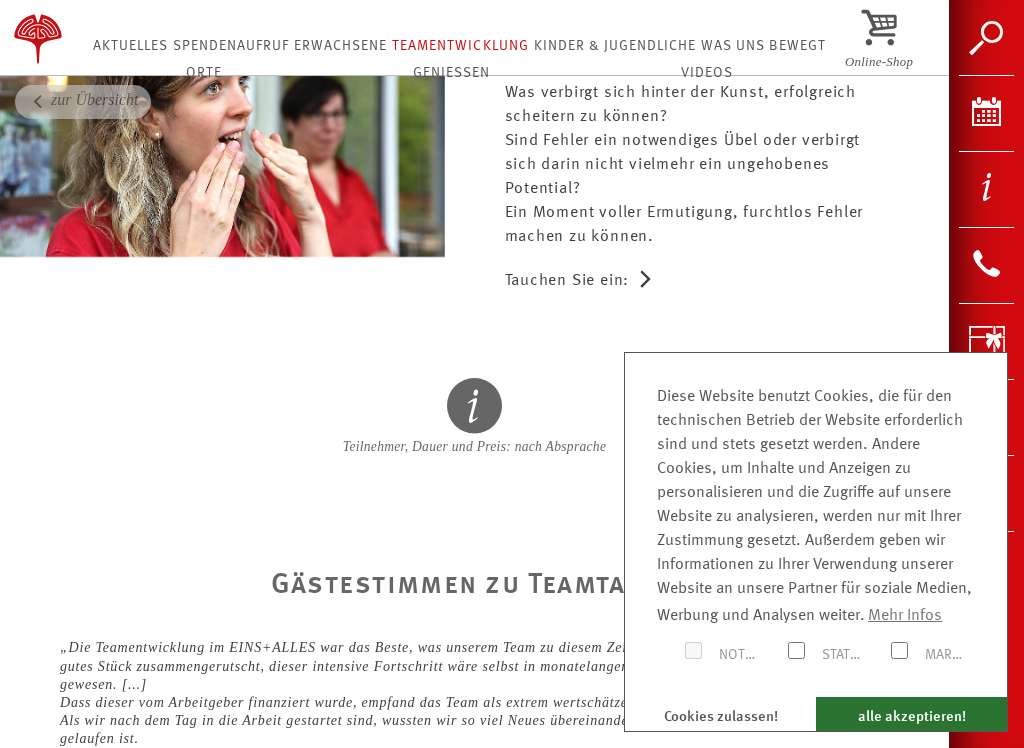 click at bounding box center (646, 281) 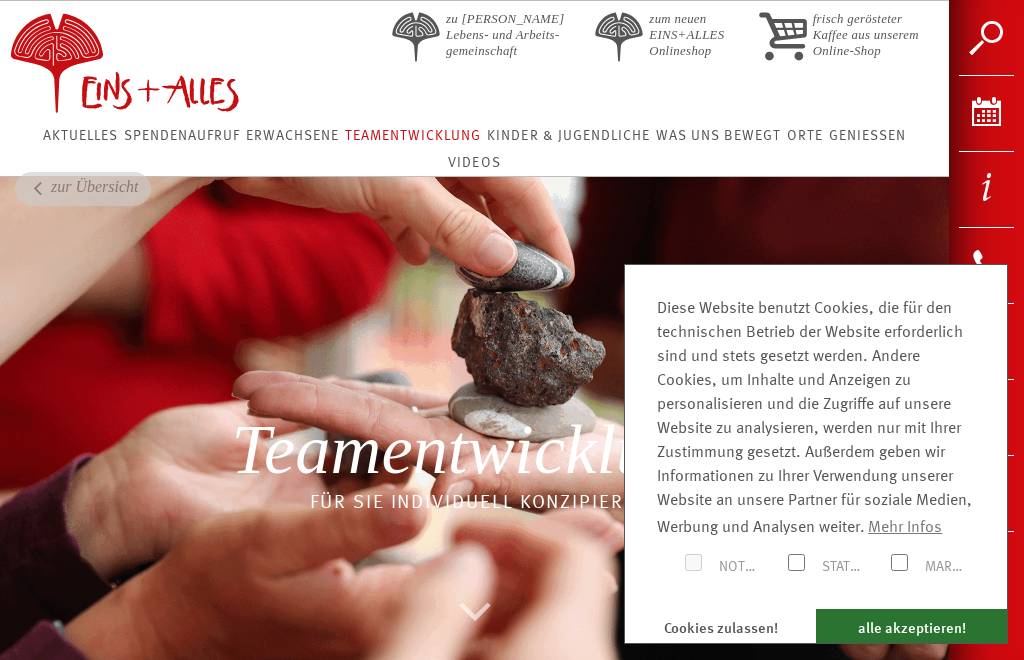 scroll, scrollTop: 0, scrollLeft: 0, axis: both 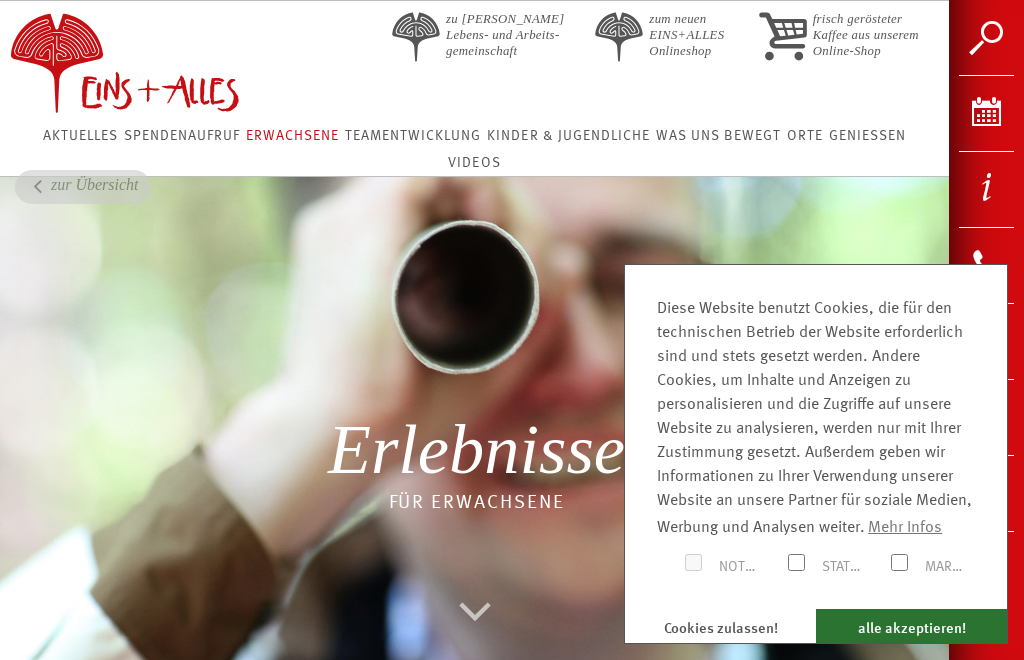 click at bounding box center (38, 177) 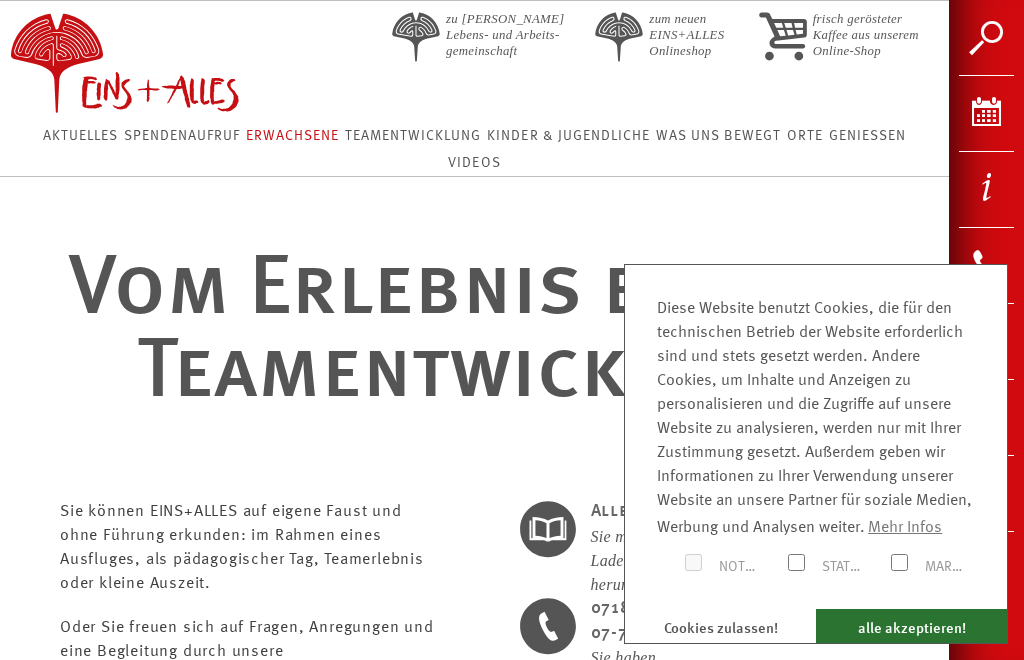 scroll, scrollTop: 0, scrollLeft: 0, axis: both 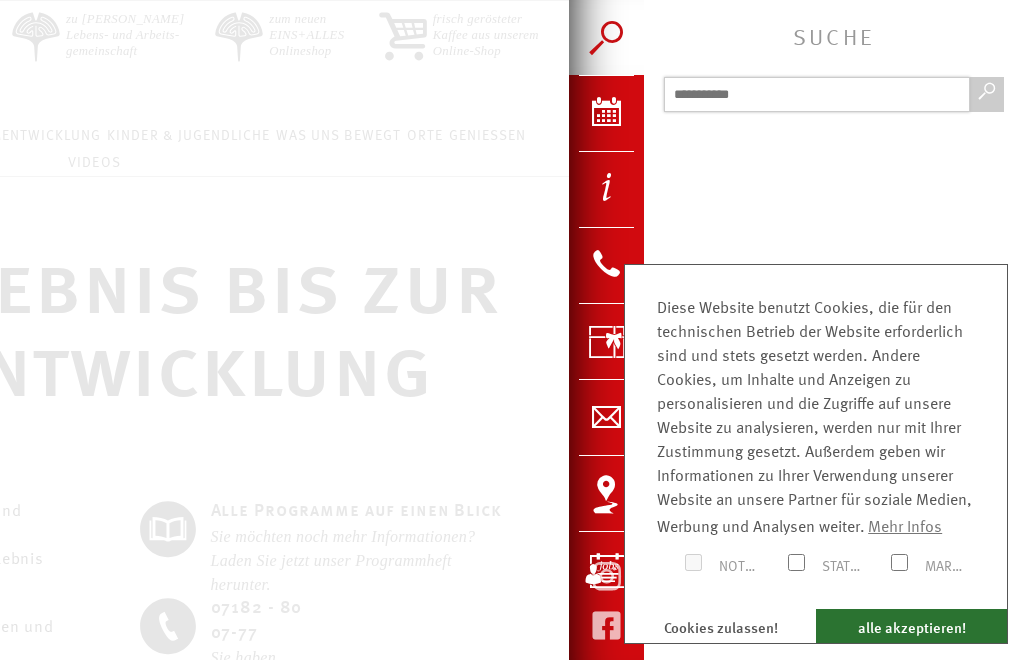 click at bounding box center [817, 94] 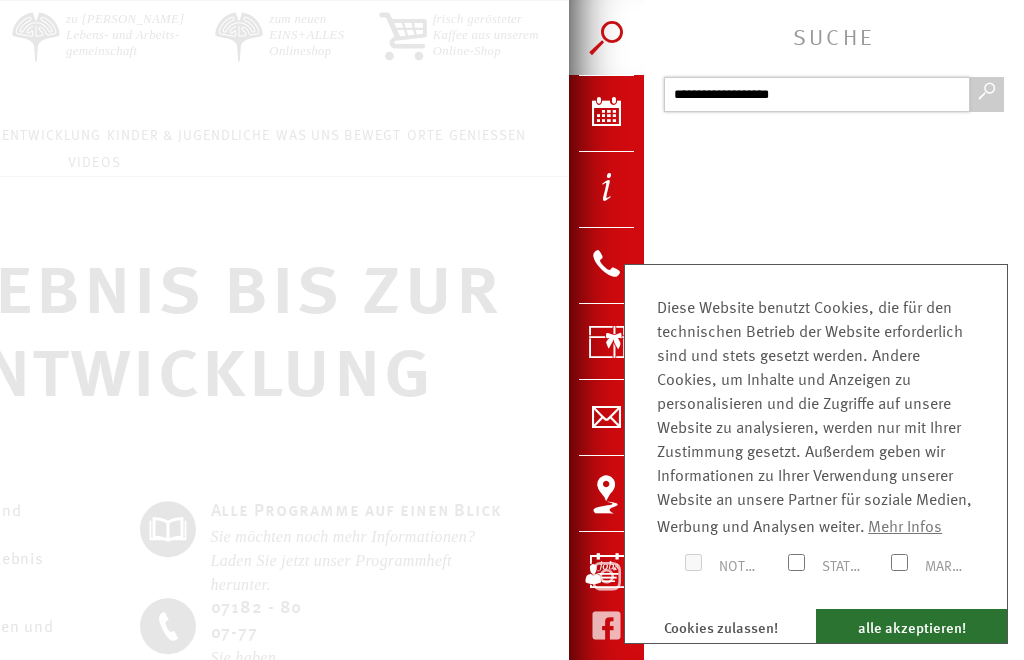 type on "**********" 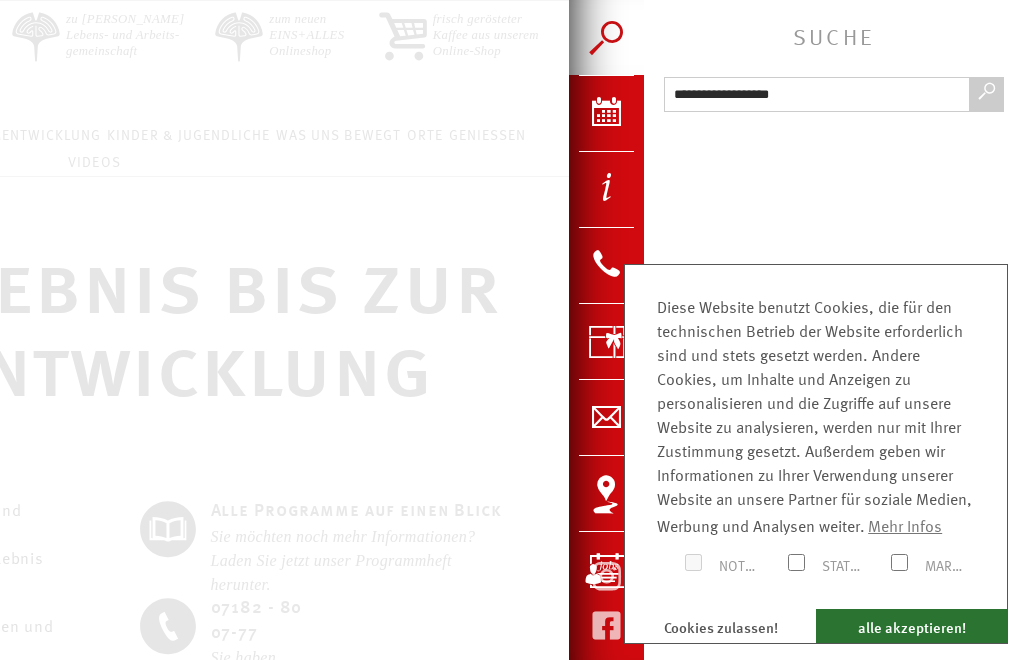 click at bounding box center [987, 96] 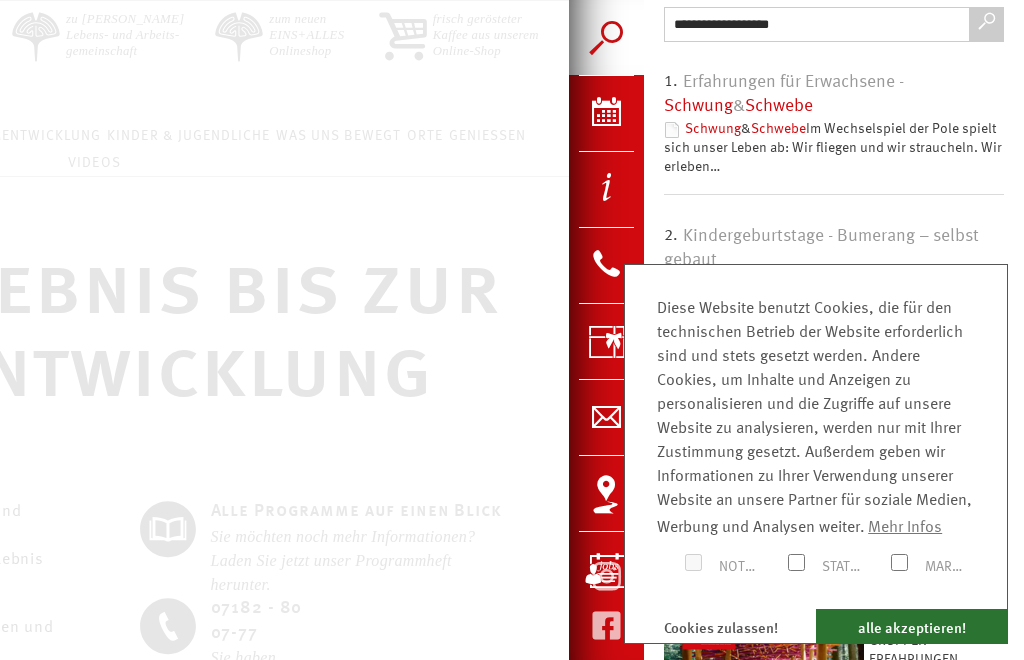 scroll, scrollTop: 71, scrollLeft: 0, axis: vertical 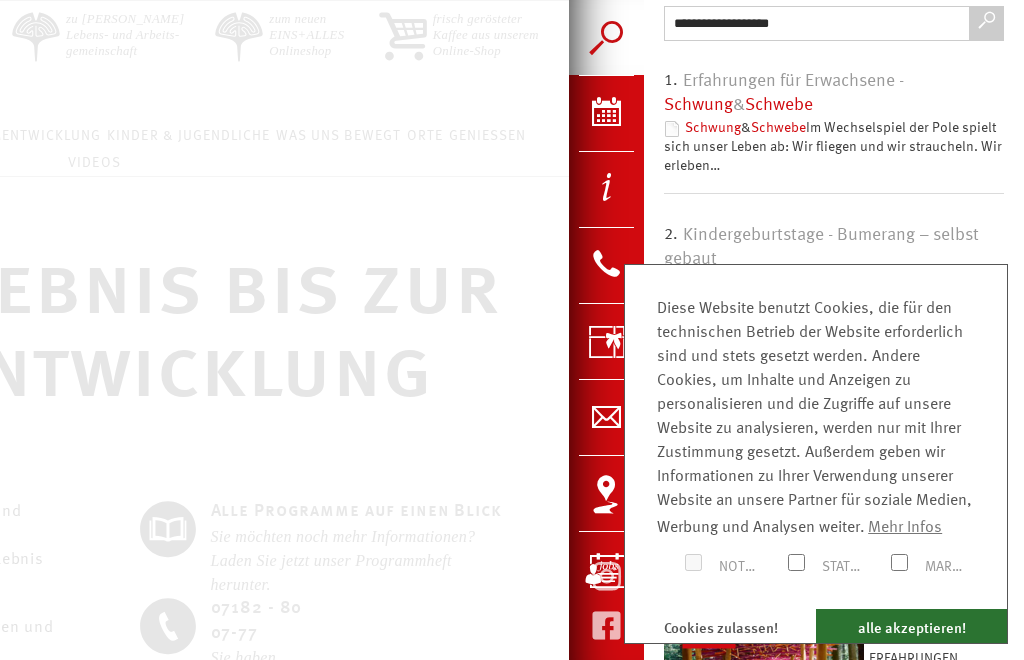 click on "Schwung" at bounding box center [698, 105] 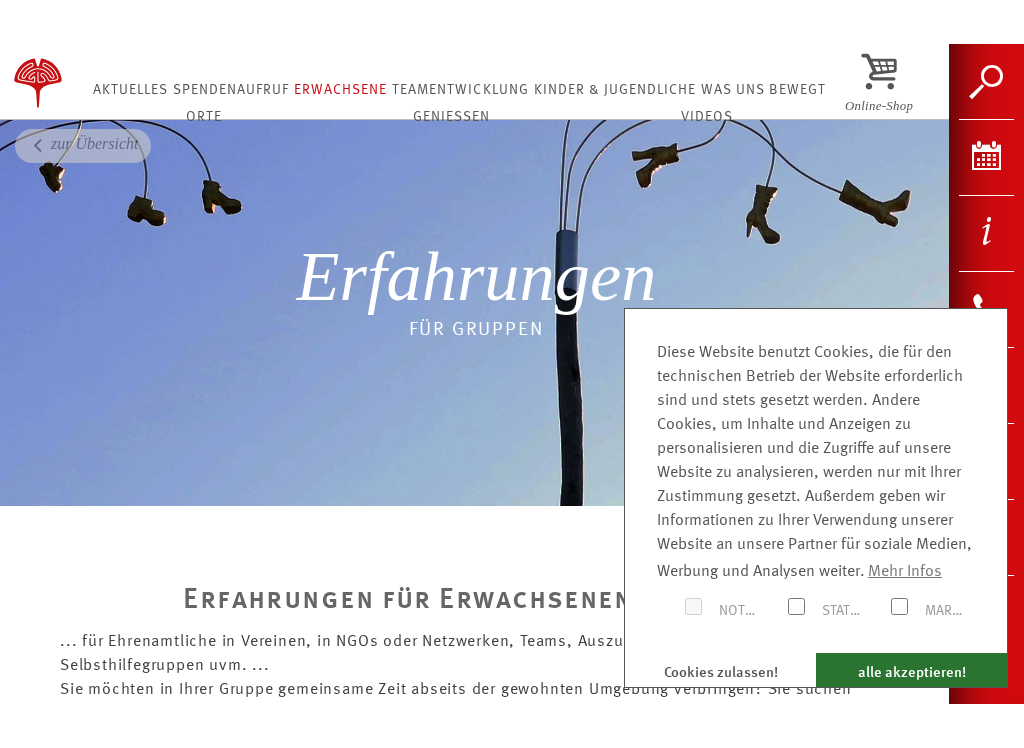 scroll, scrollTop: 279, scrollLeft: 0, axis: vertical 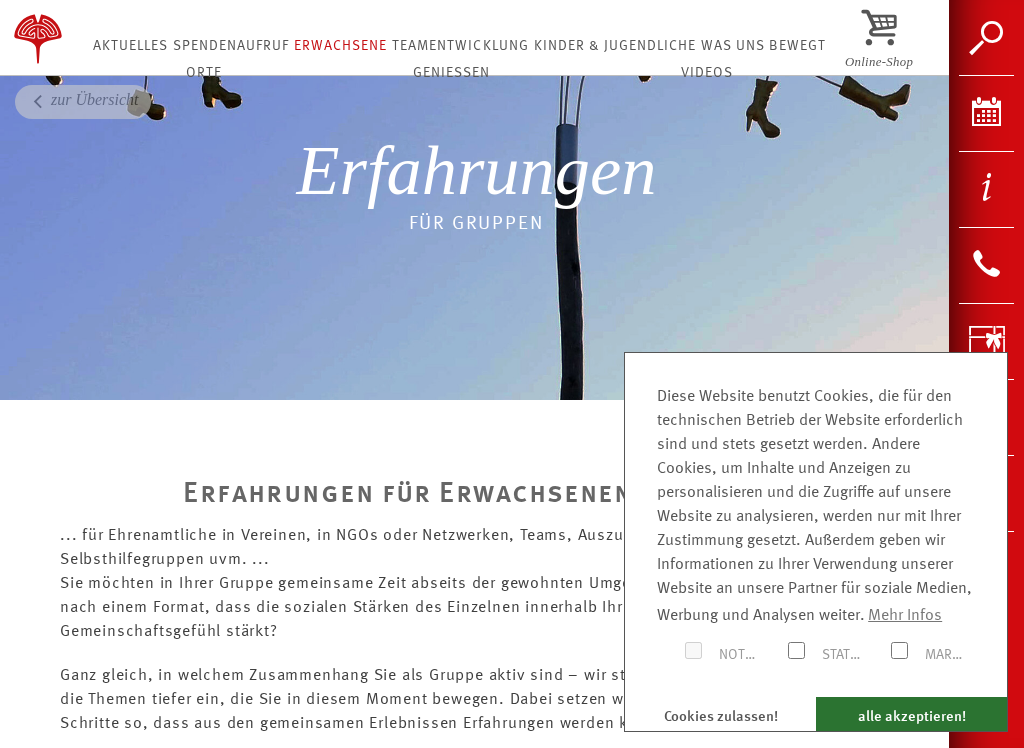 click on "Suche" at bounding box center (986, 37) 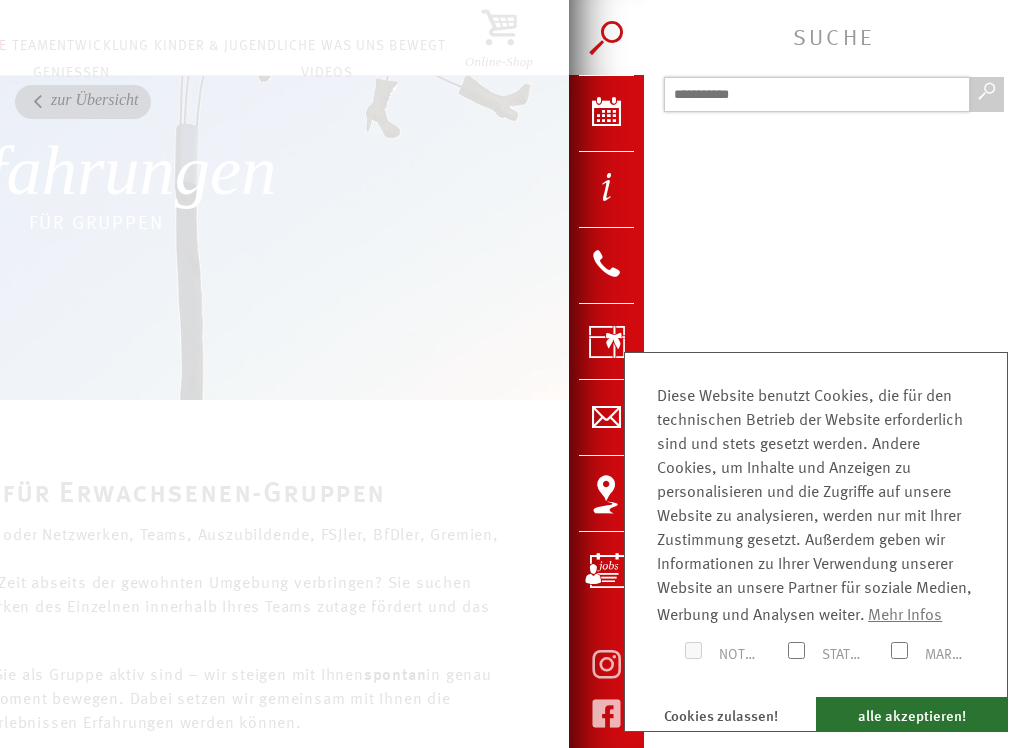 click at bounding box center [817, 94] 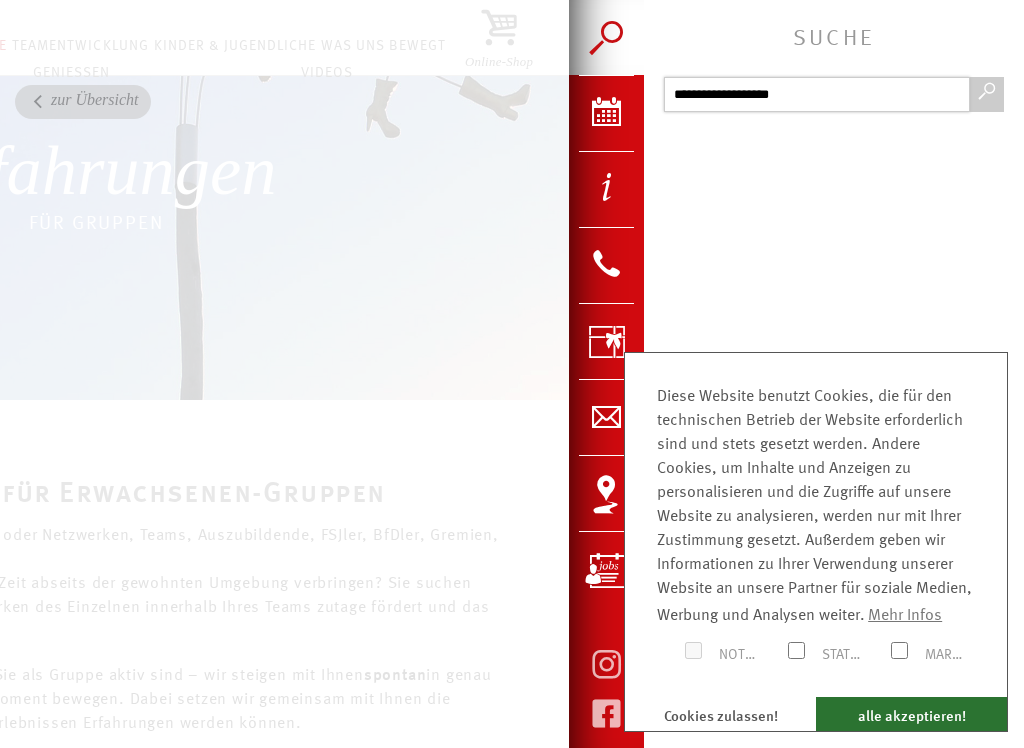 type on "**********" 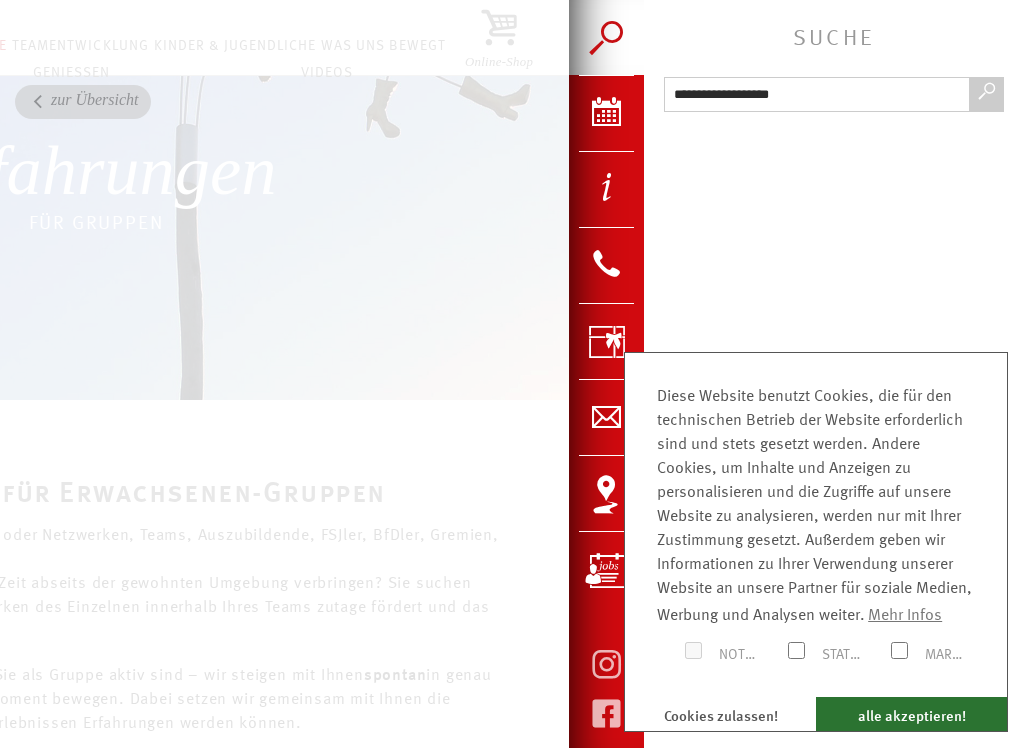 click at bounding box center [987, 96] 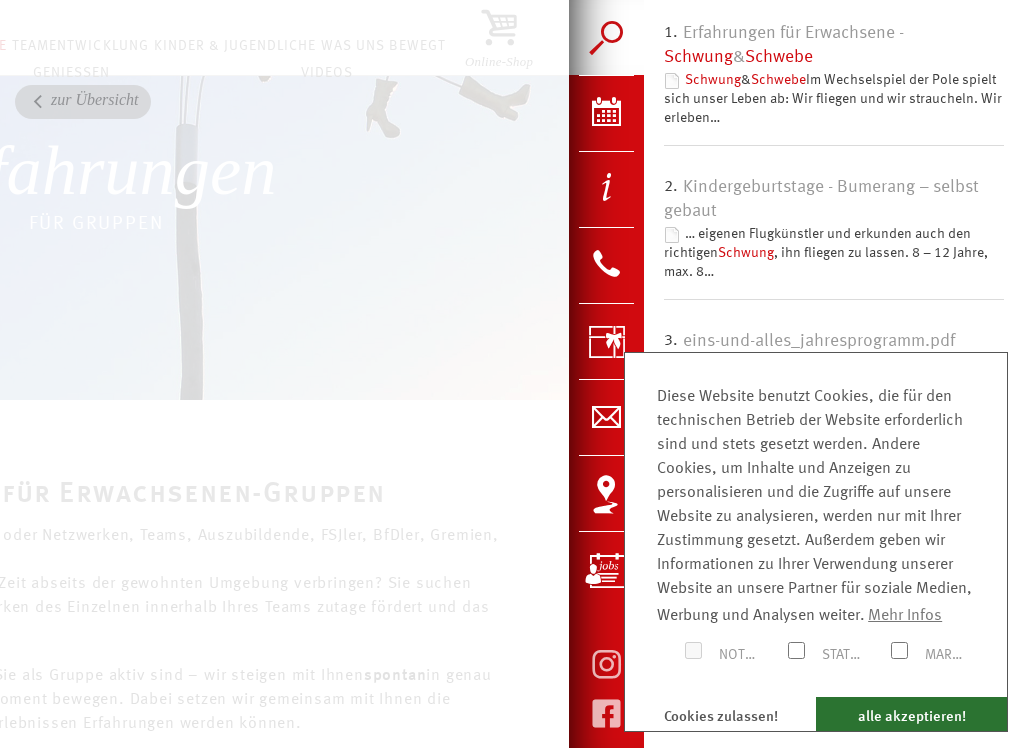 scroll, scrollTop: 124, scrollLeft: 0, axis: vertical 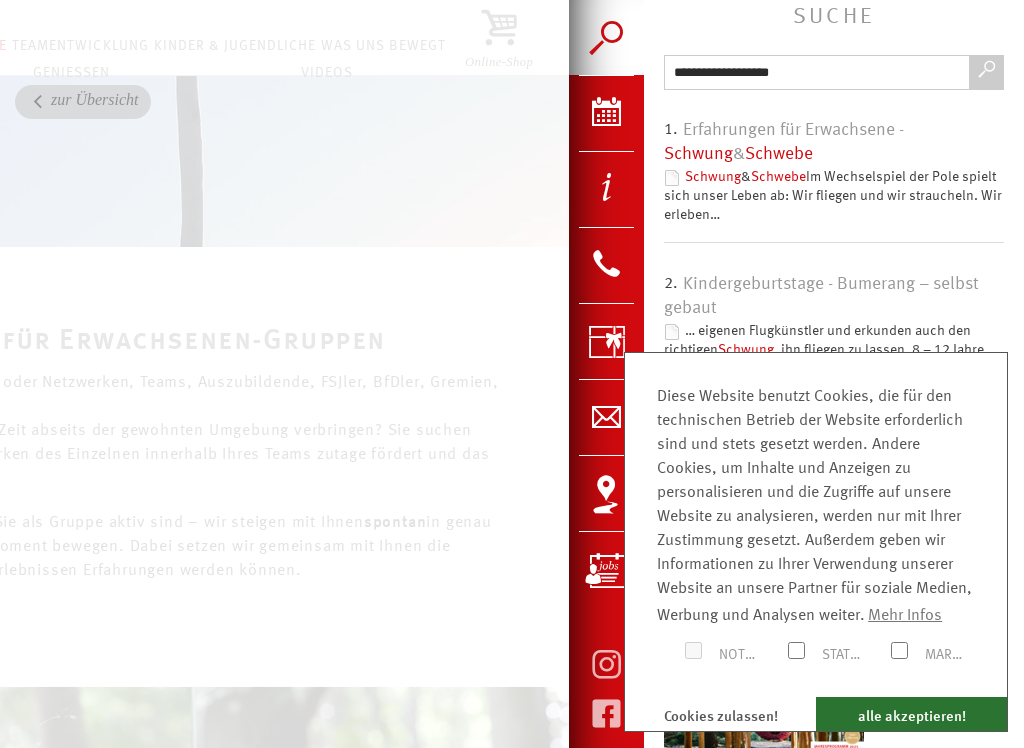 click on "1.
Erfahrungen für Erwachsene -  Schwung  &  Schwebe
Schwung  &  Schwebe
Im Wechselspiel der Pole spielt sich unser Leben ab: Wir fliegen und wir straucheln. Wir erleben…" at bounding box center [834, 181] 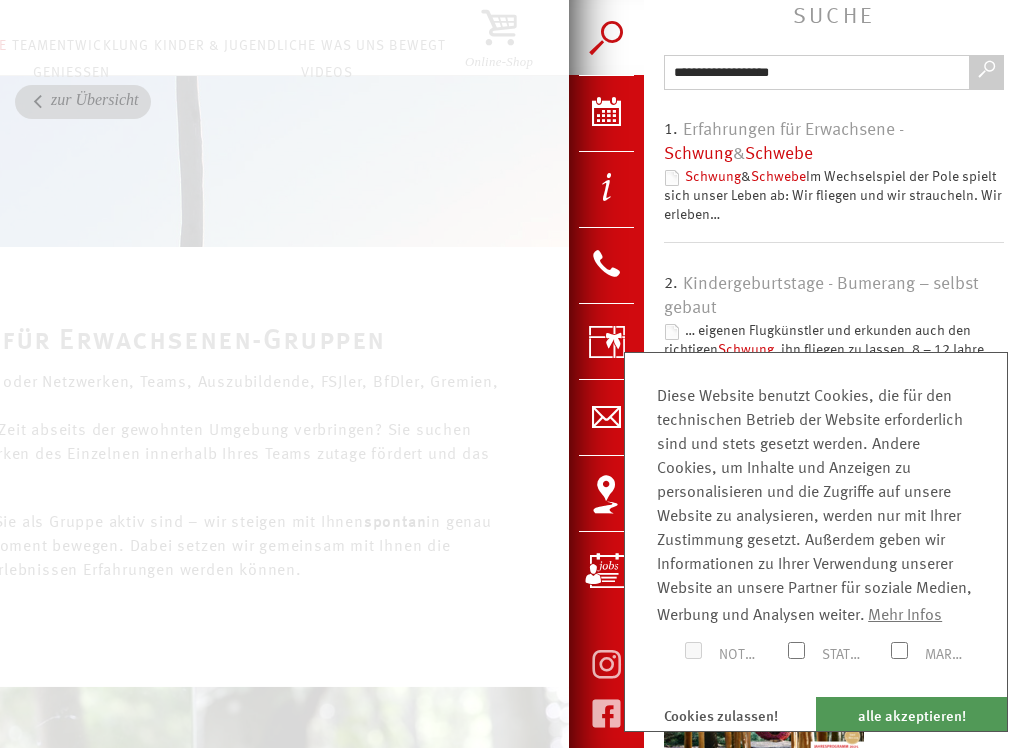 click on "alle akzeptieren!" at bounding box center [911, 714] 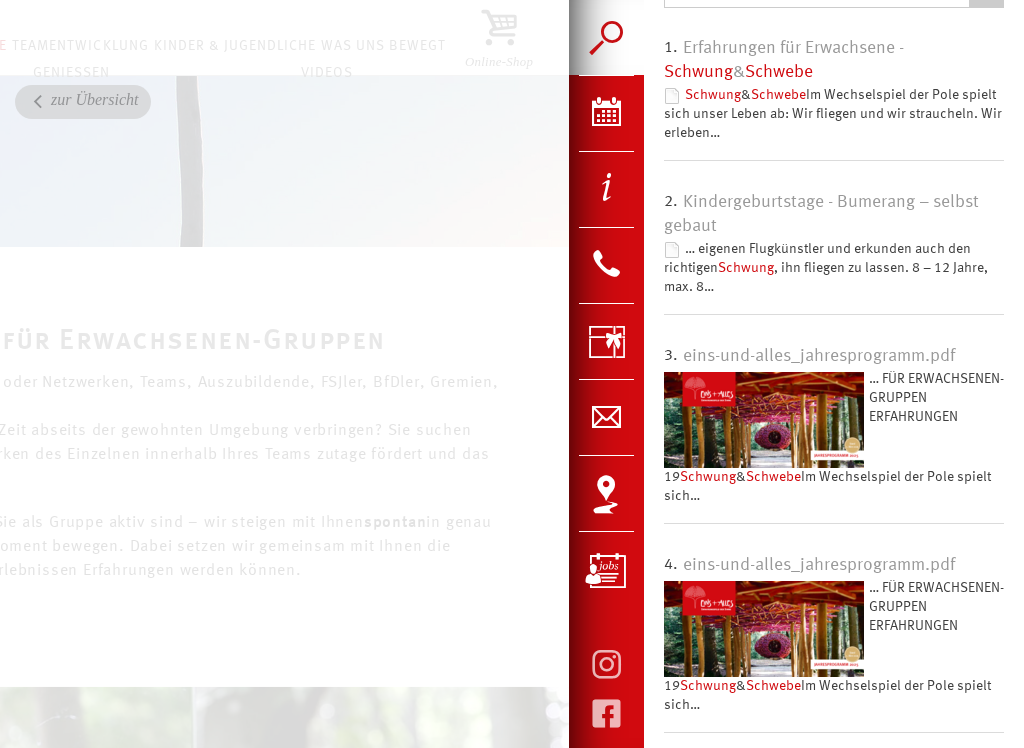 scroll, scrollTop: 124, scrollLeft: 0, axis: vertical 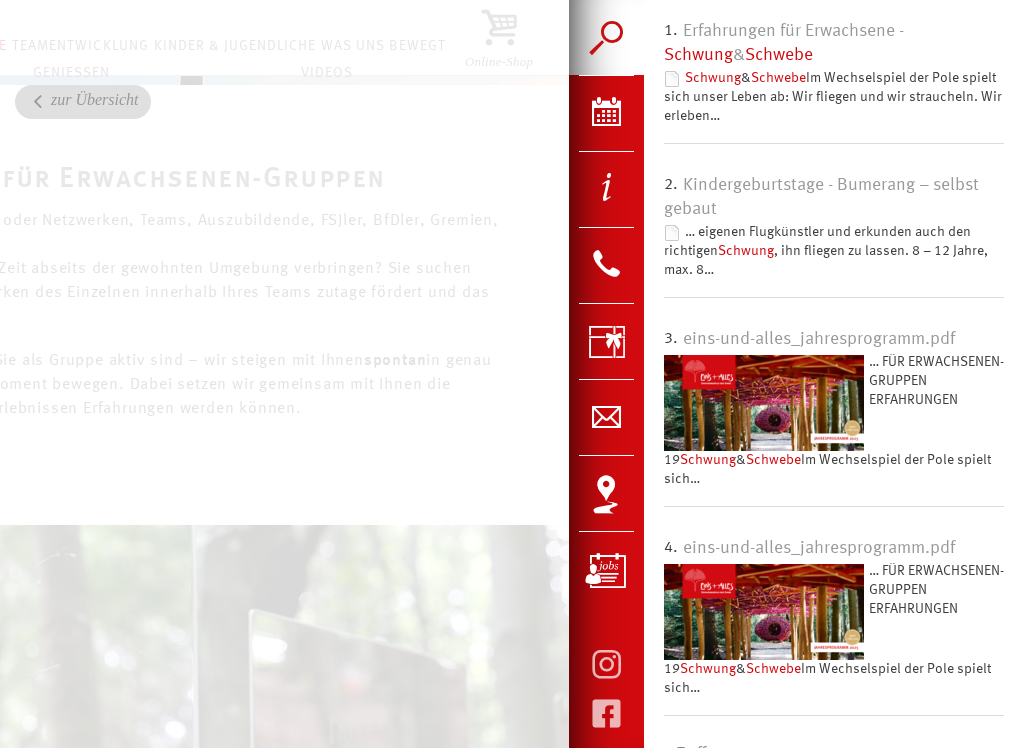 click on "… FÜR ERWACHSENEN-GRUPPEN  ERFAHRUNGEN  19    Schwung  &  Schwebe  Im Wechselspiel der Pole spielt sich…" at bounding box center [834, 629] 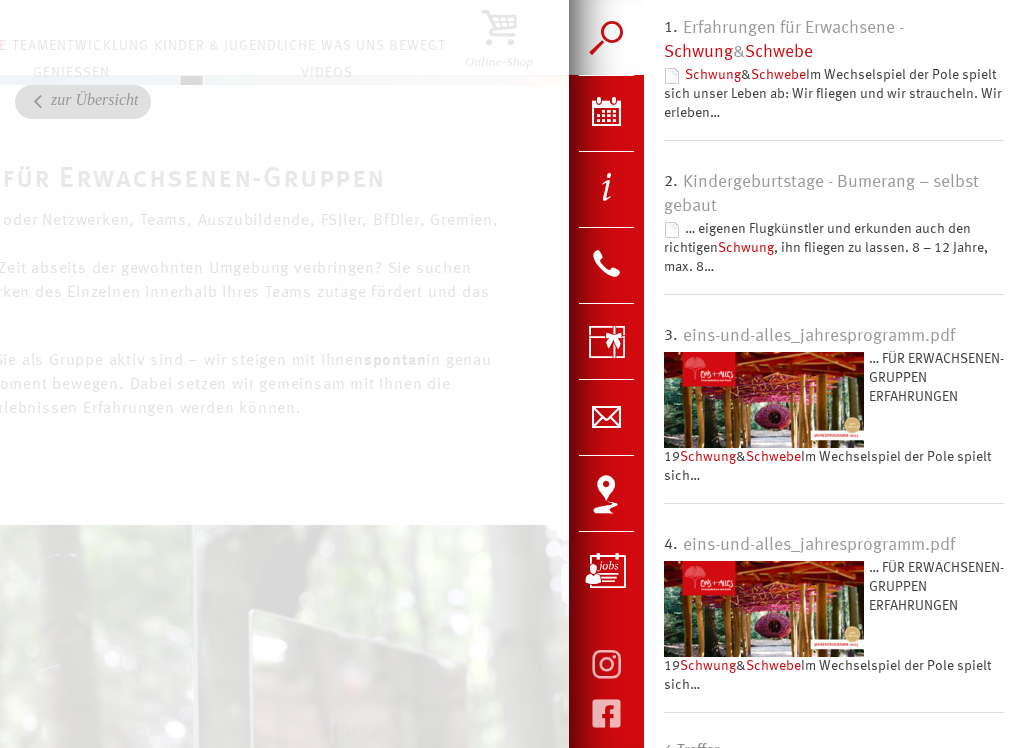 click at bounding box center (764, 609) 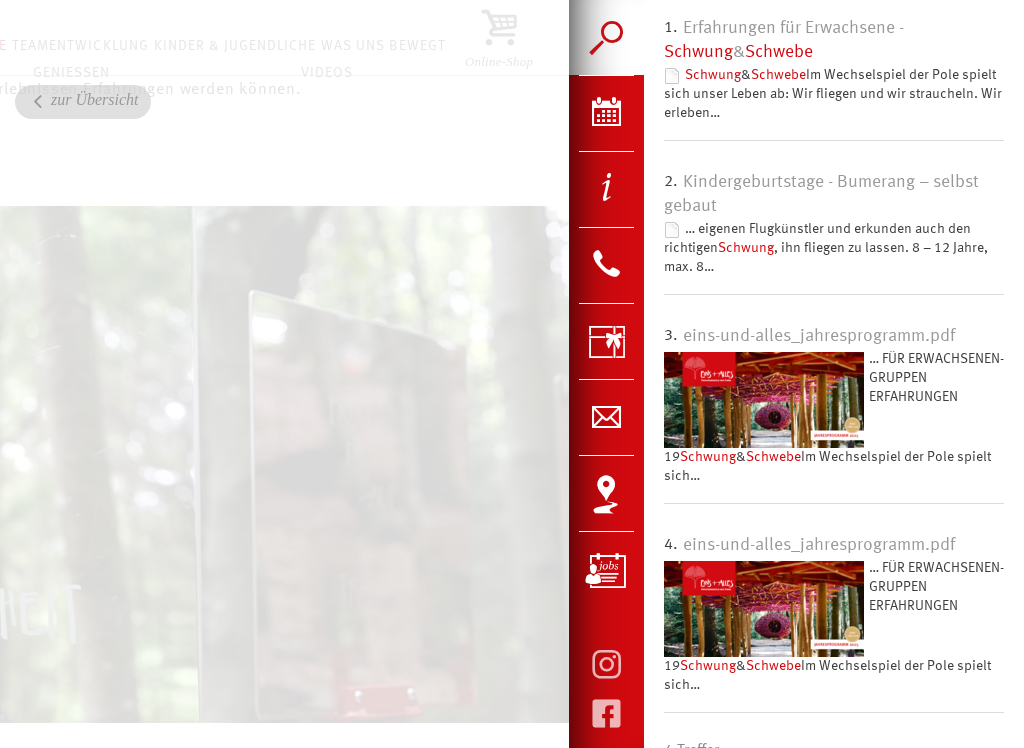 scroll, scrollTop: 878, scrollLeft: 0, axis: vertical 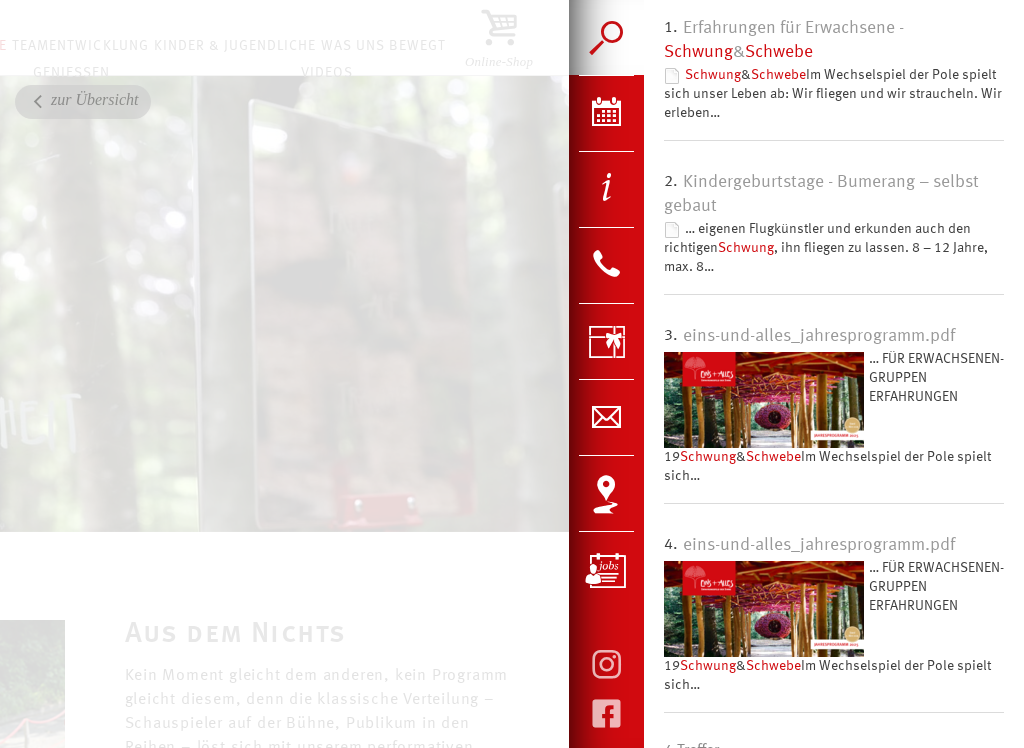 click on "… FÜR ERWACHSENEN-GRUPPEN  ERFAHRUNGEN  19    Schwung  &  Schwebe  Im Wechselspiel der Pole spielt sich…" at bounding box center [834, 626] 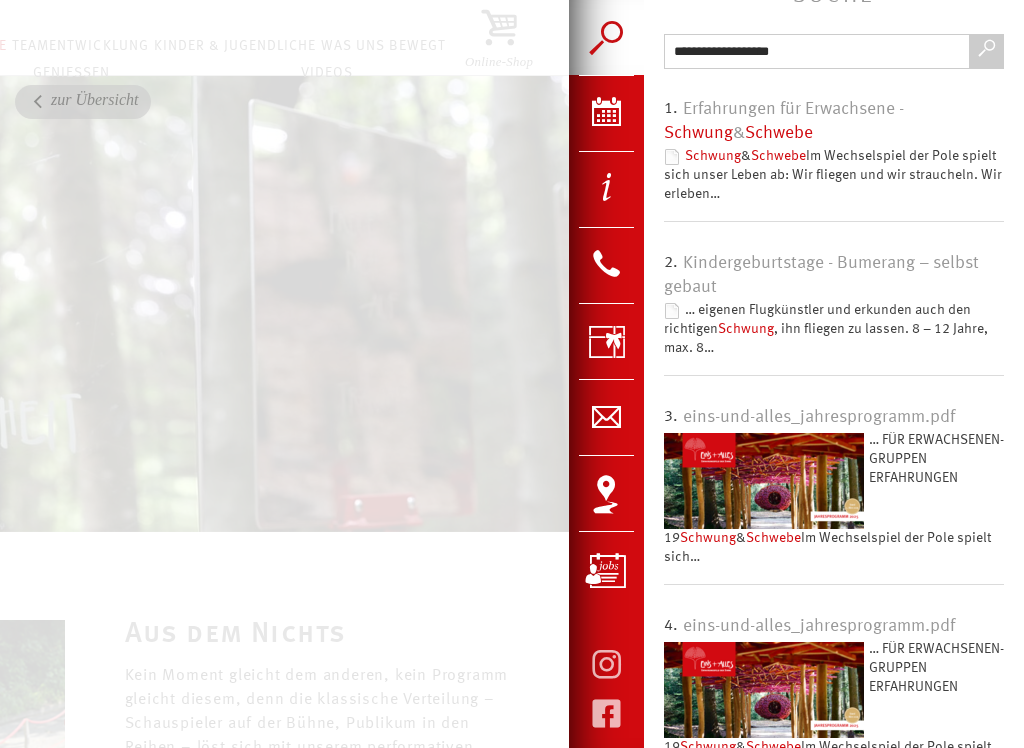 scroll, scrollTop: 41, scrollLeft: 0, axis: vertical 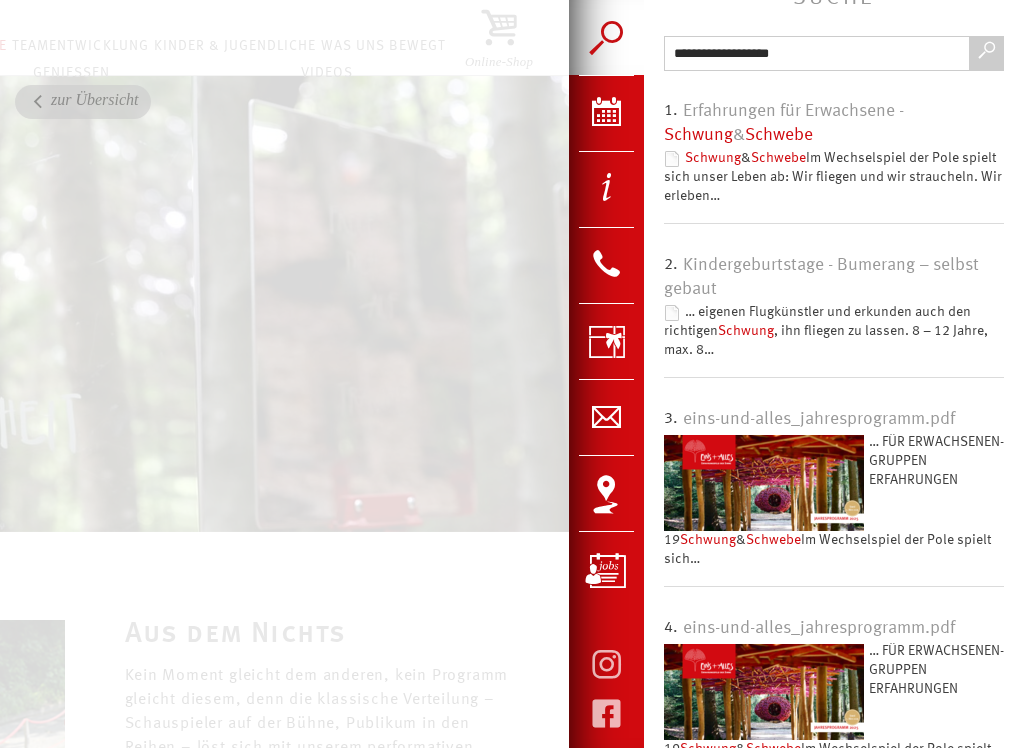 click at bounding box center (764, 692) 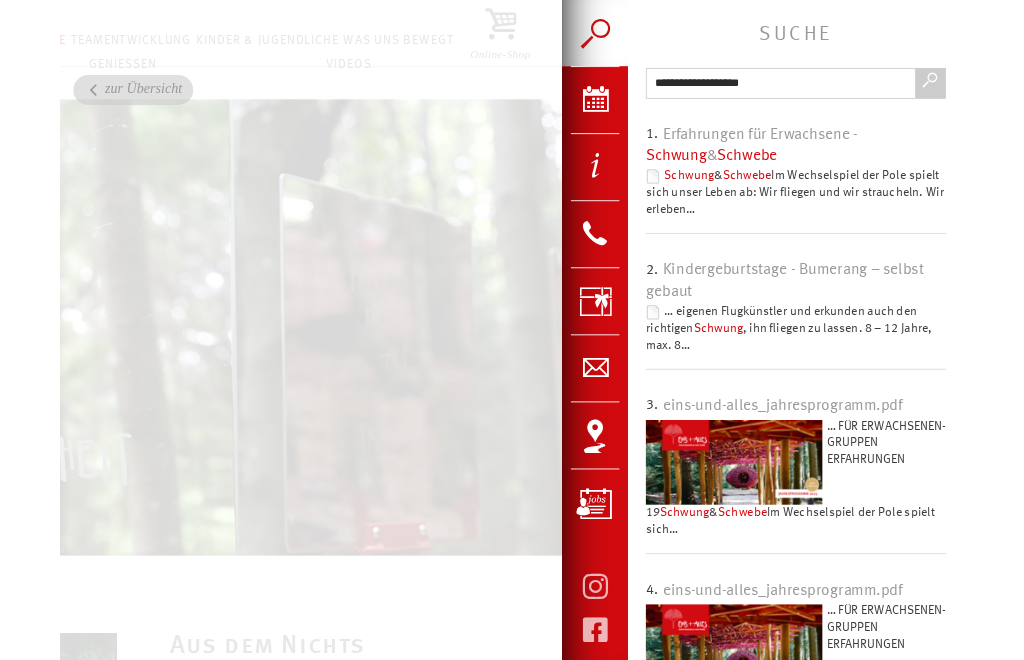 scroll, scrollTop: 859, scrollLeft: 0, axis: vertical 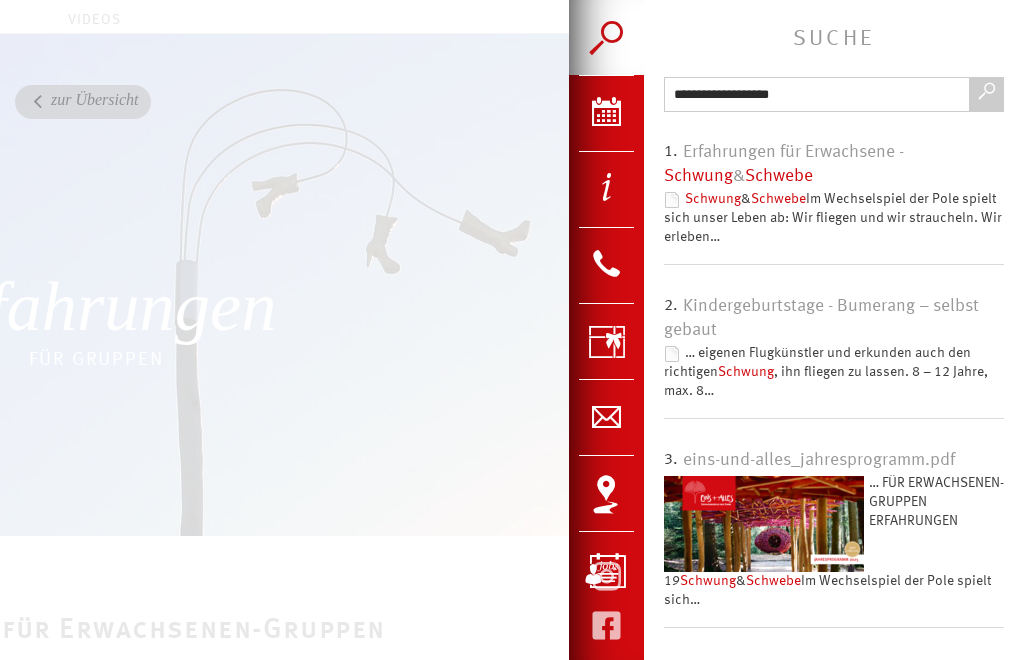 click on "Schwung" at bounding box center [698, 176] 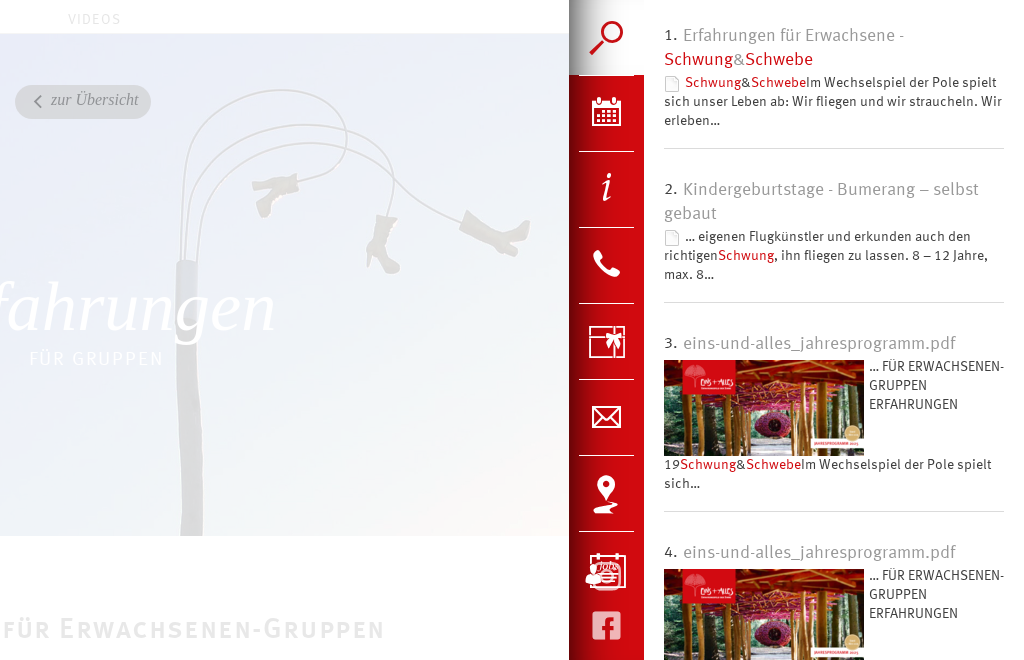 scroll, scrollTop: 212, scrollLeft: 0, axis: vertical 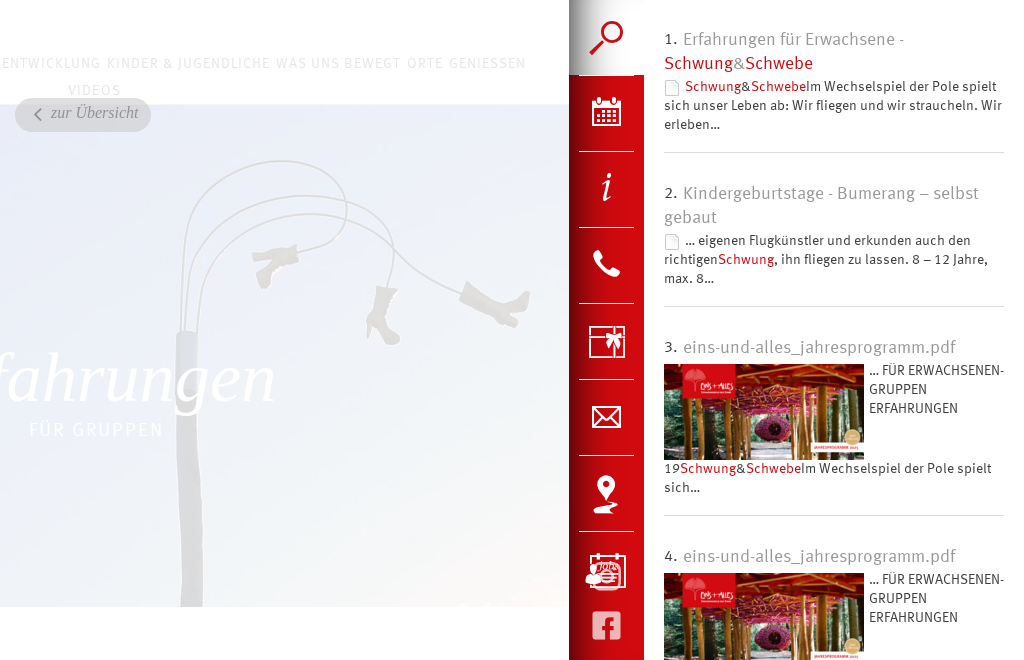 click at bounding box center [764, 412] 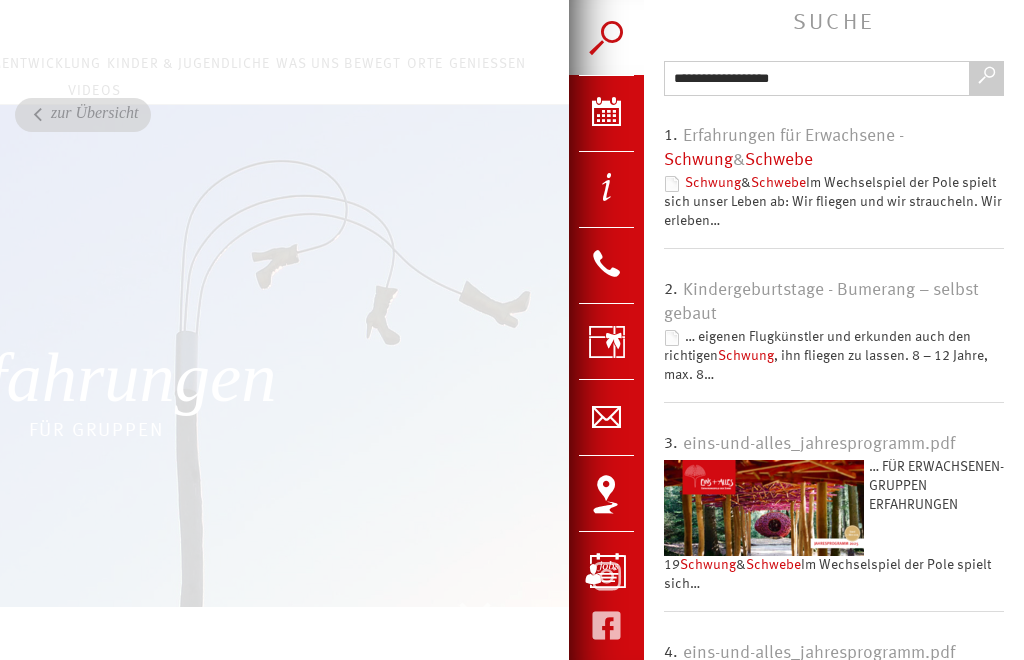 scroll, scrollTop: 0, scrollLeft: 0, axis: both 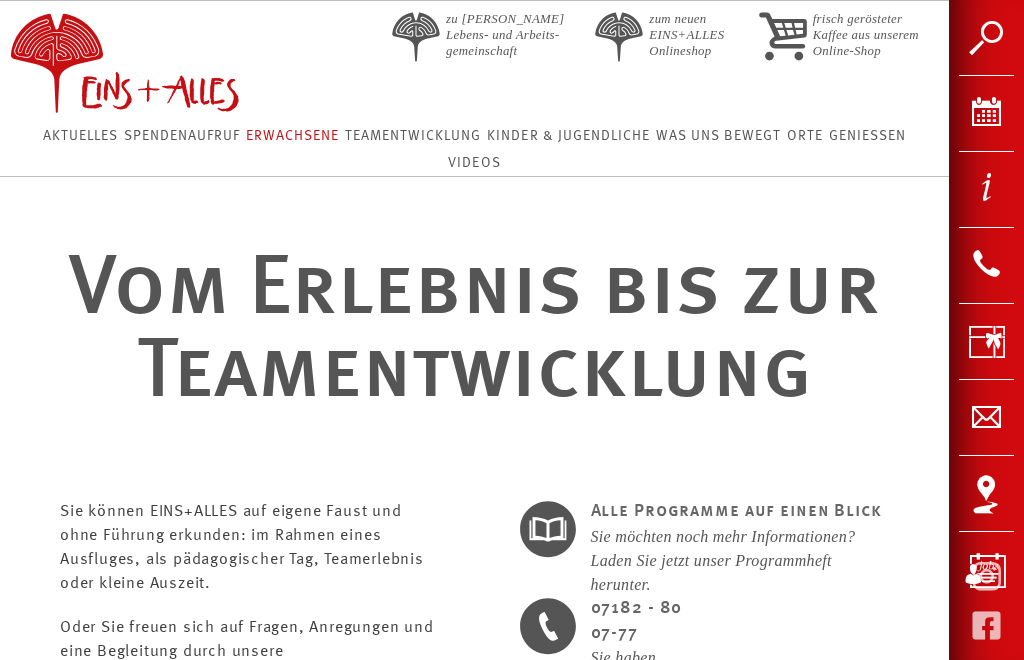 click on "Suche" at bounding box center (986, 37) 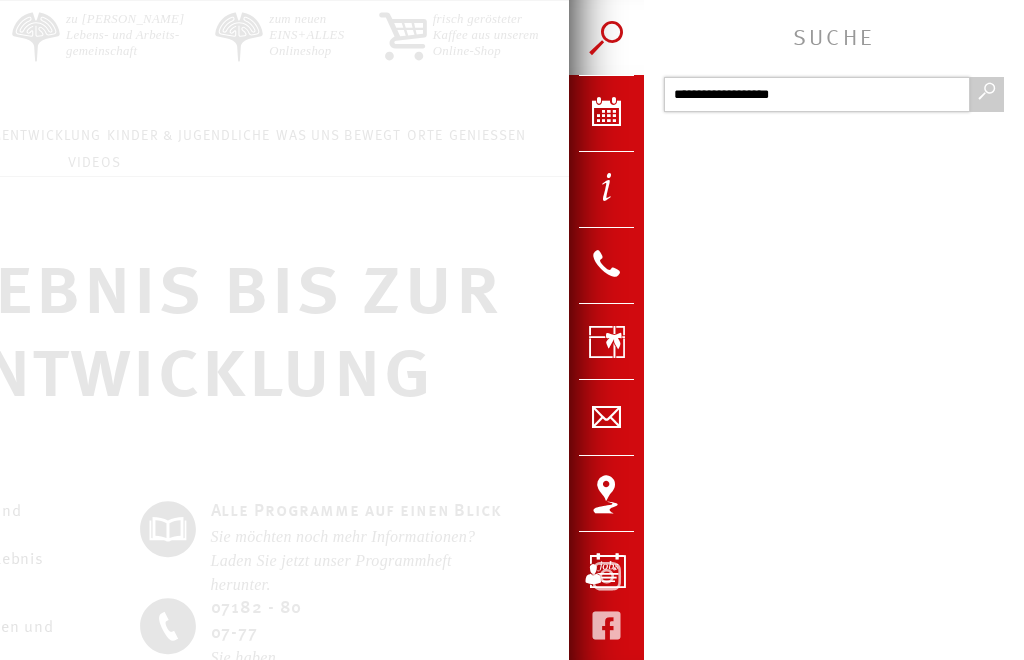 click on "**********" at bounding box center (817, 94) 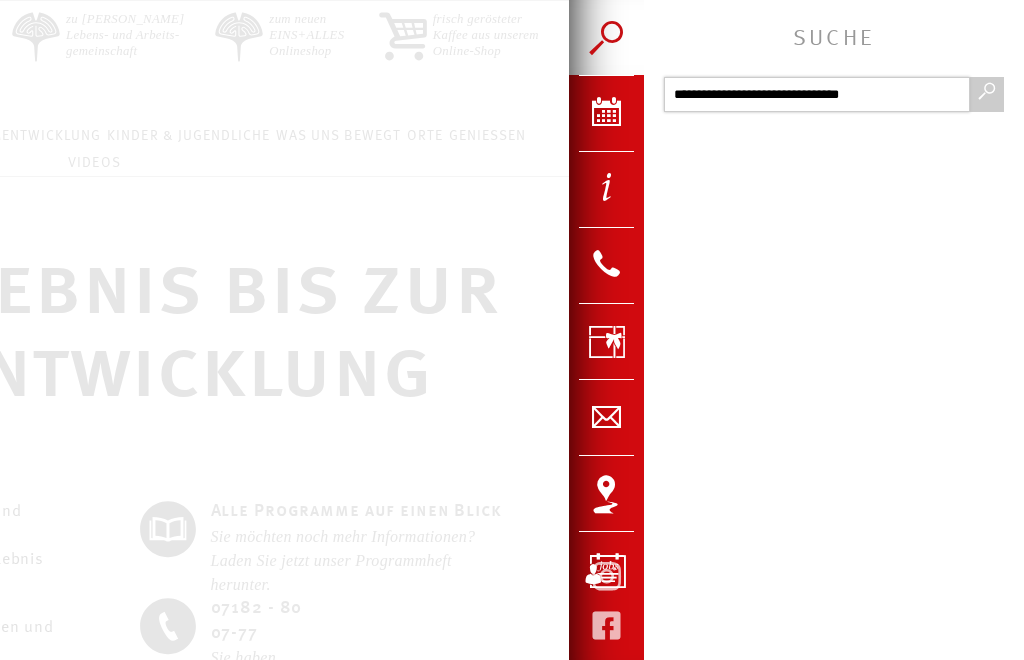 click on "**********" at bounding box center (817, 94) 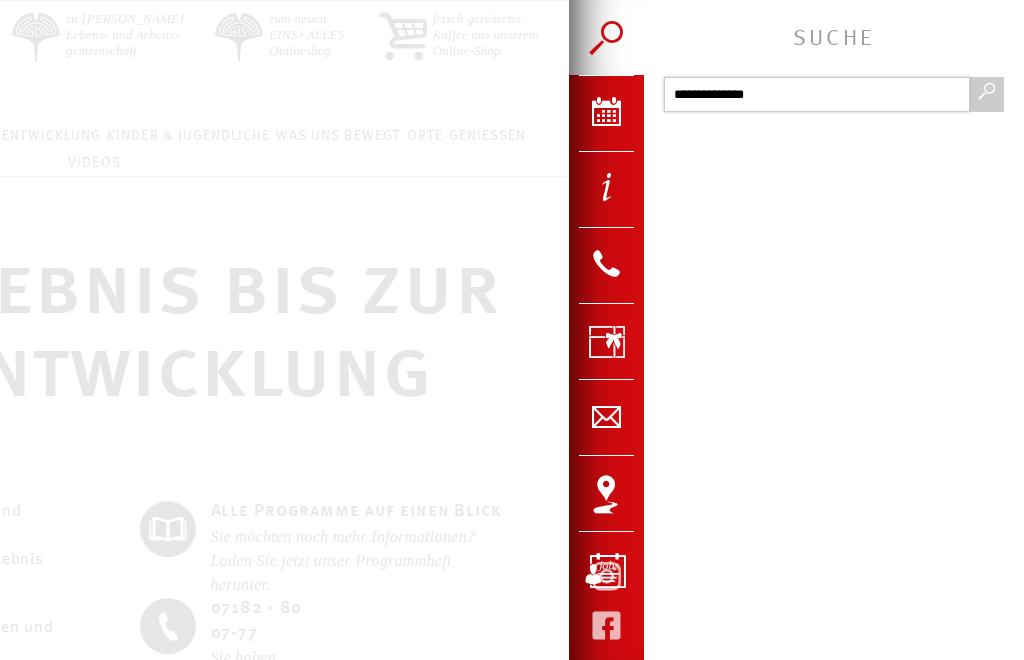 type on "**********" 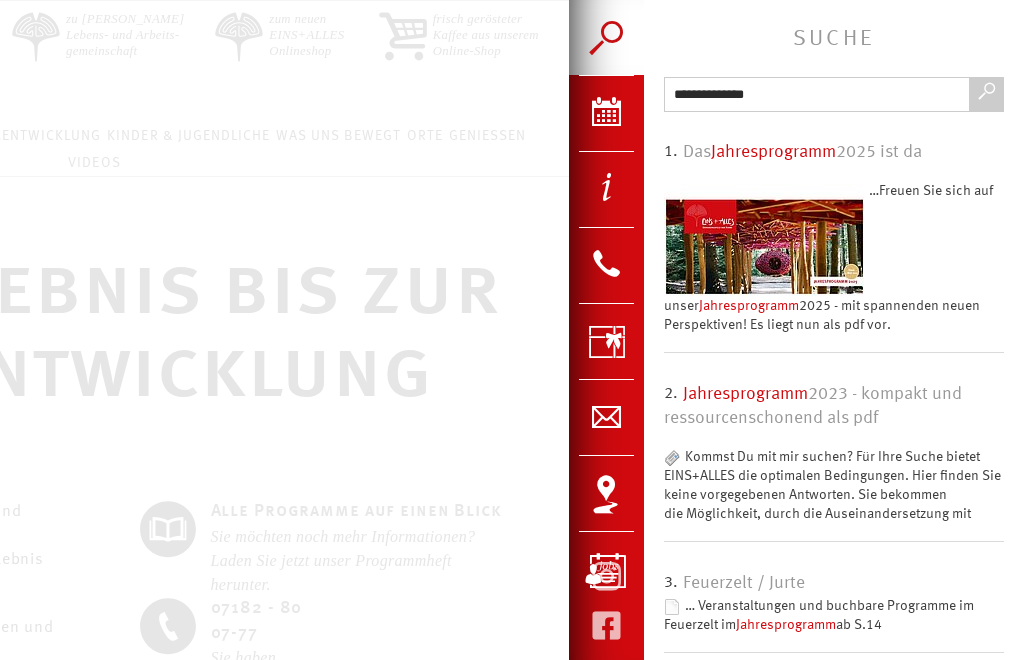 click on "Jahresprogramm" at bounding box center (749, 306) 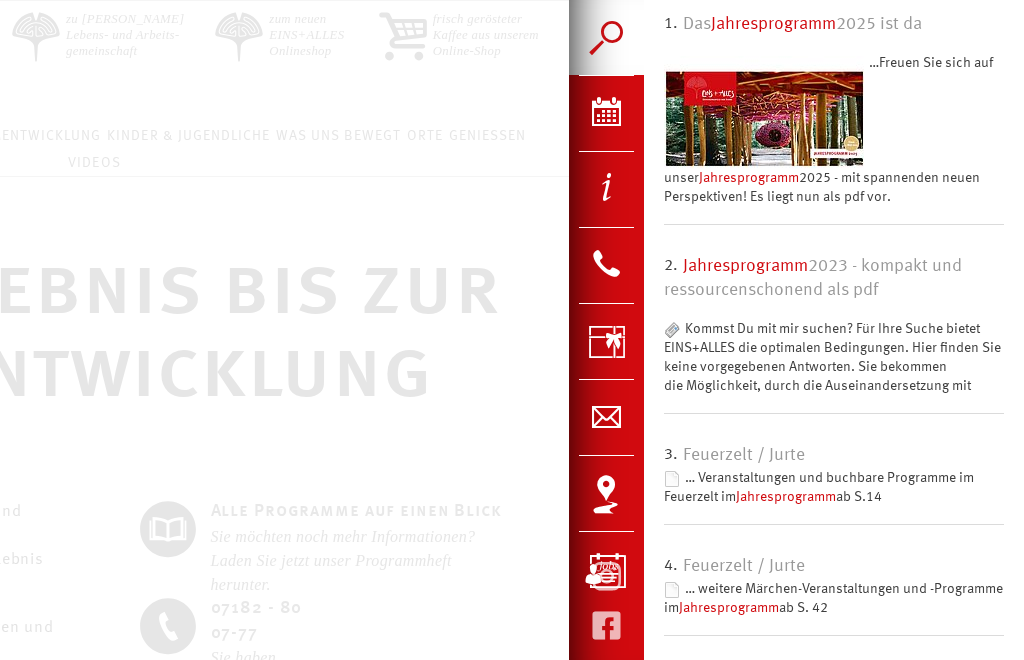 scroll, scrollTop: 0, scrollLeft: 0, axis: both 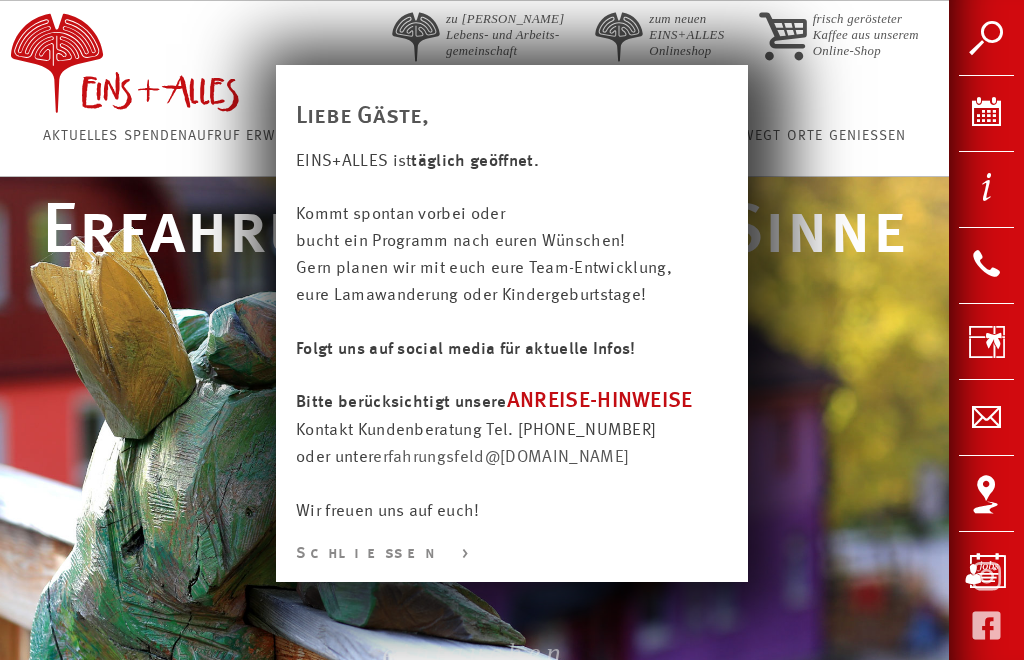 click at bounding box center [512, 849] 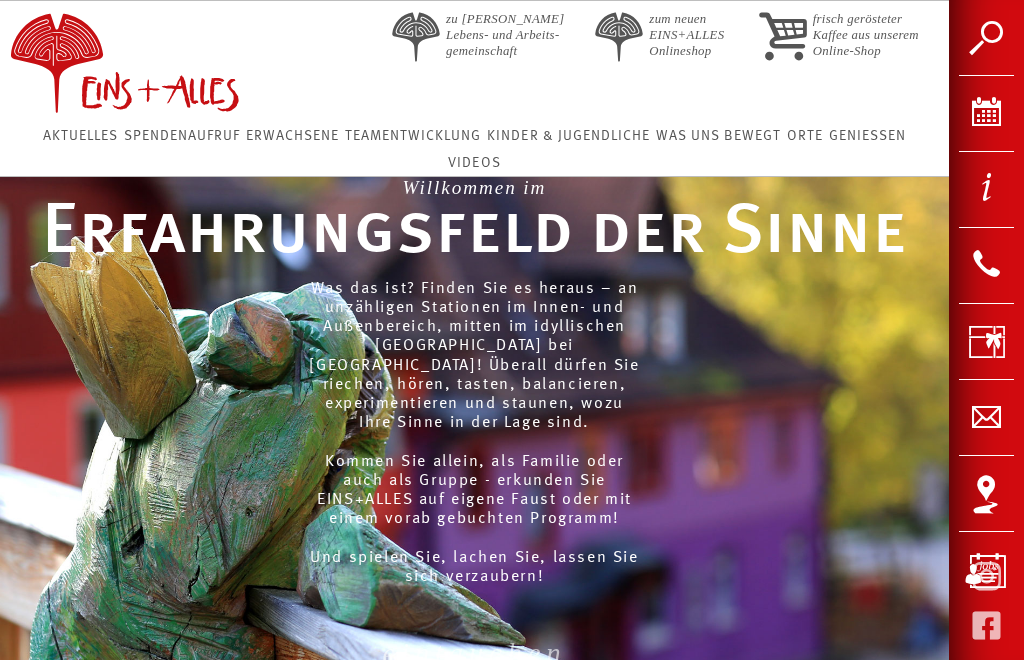 click on "Aktuelles" at bounding box center (80, 136) 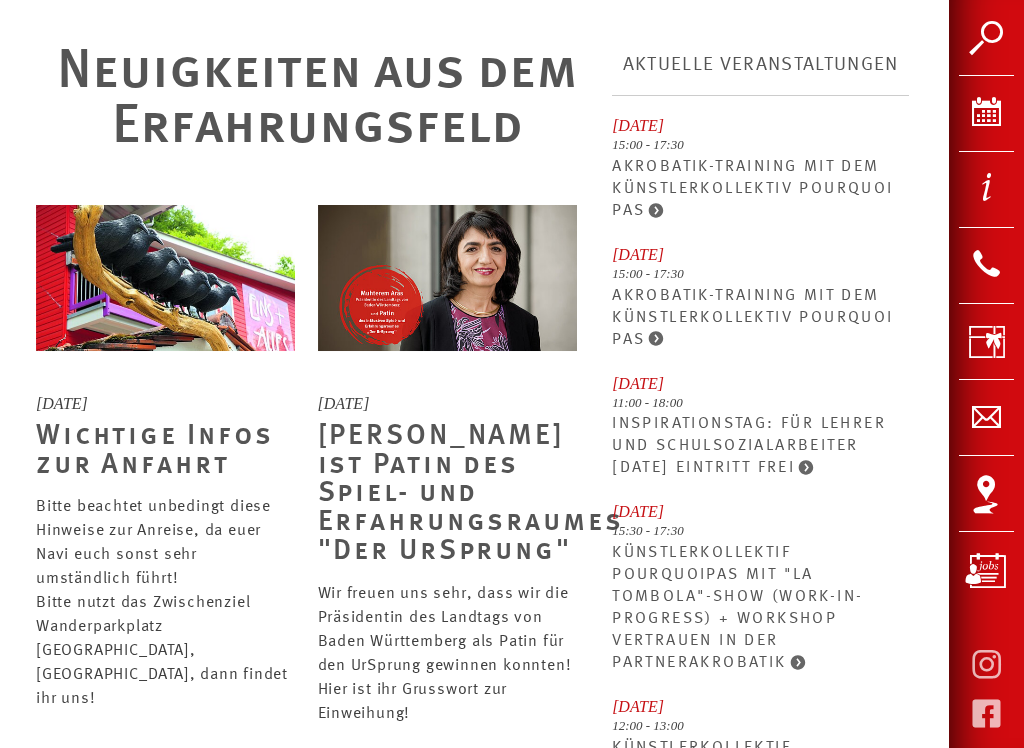 scroll, scrollTop: 206, scrollLeft: 0, axis: vertical 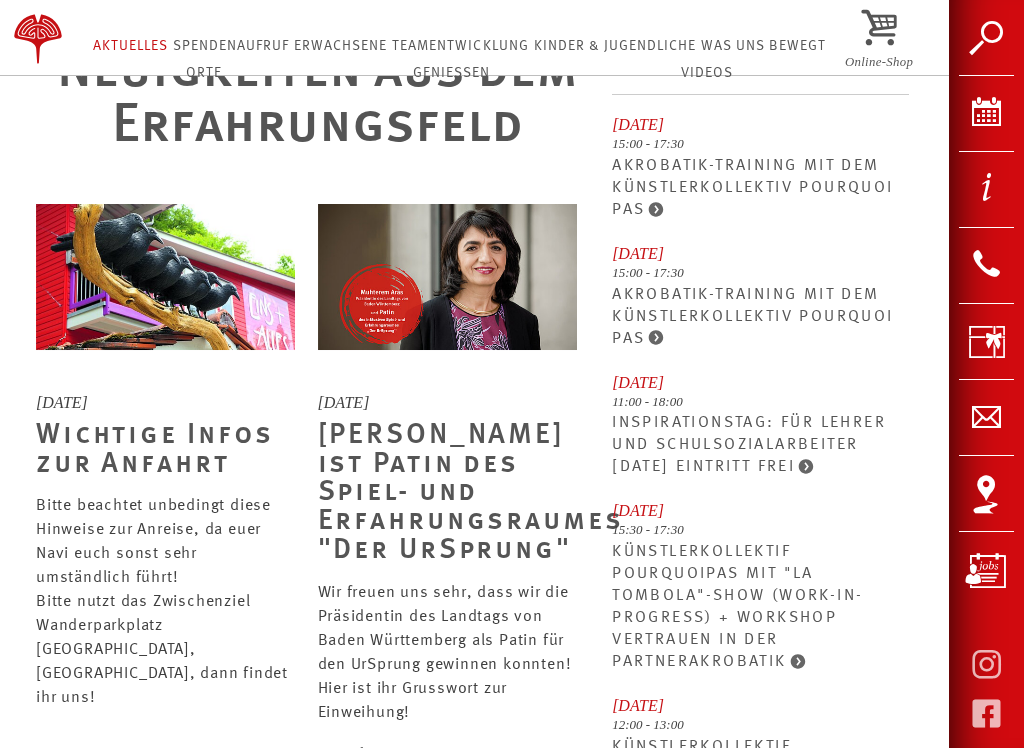 click on "Wichtige Infos zur Anfahrt" at bounding box center (155, 452) 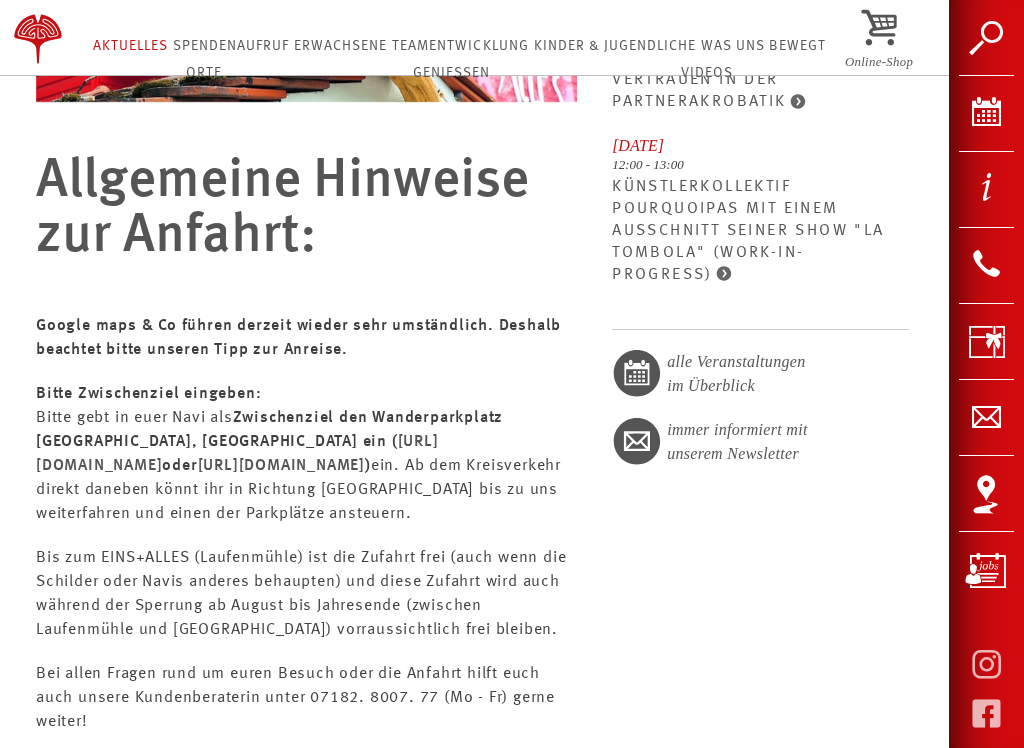 scroll, scrollTop: 769, scrollLeft: 0, axis: vertical 